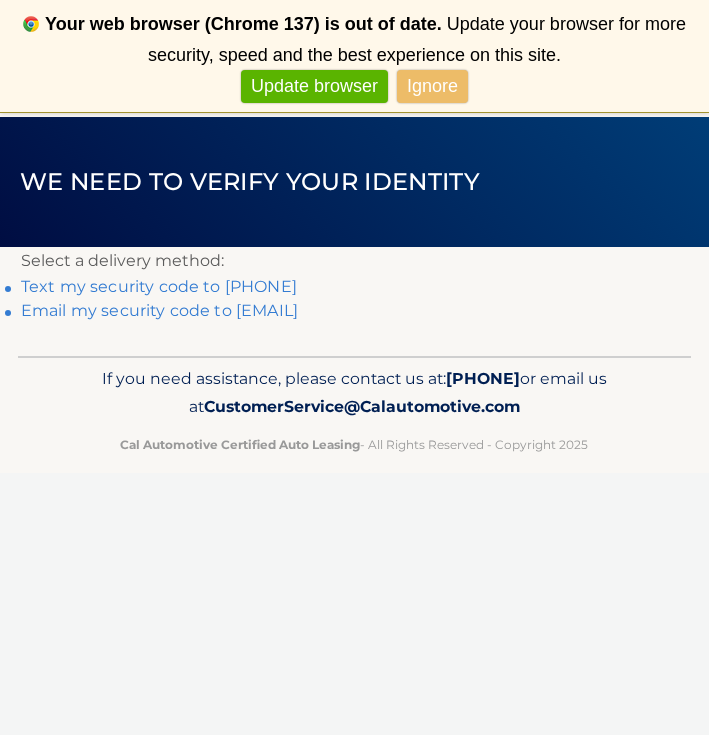 scroll, scrollTop: 54, scrollLeft: 0, axis: vertical 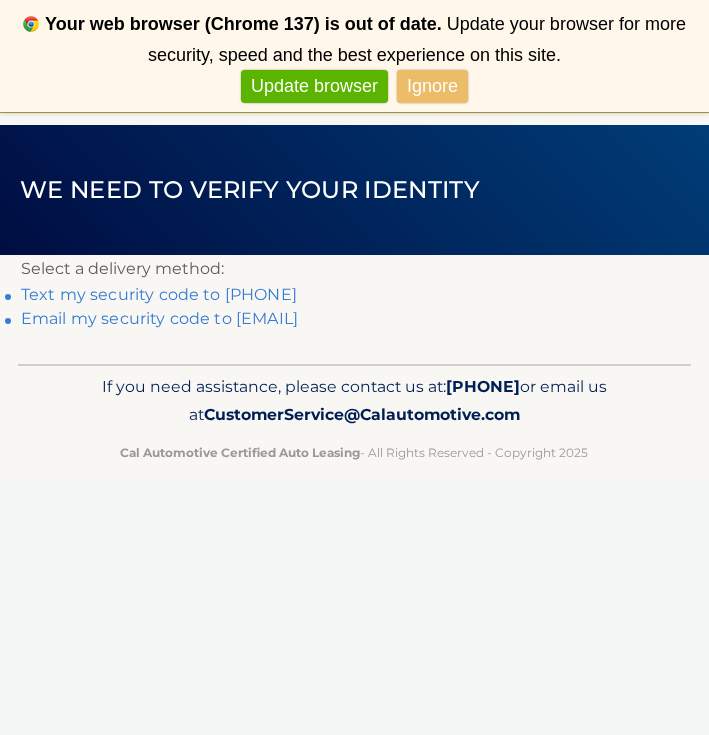 click on "Text my security code to xxx-xxx-4394" at bounding box center (159, 294) 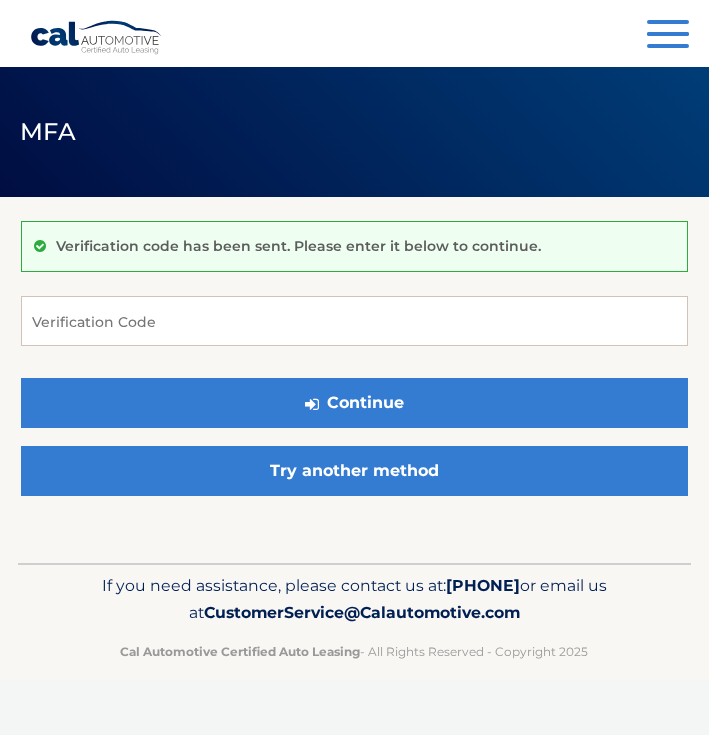 scroll, scrollTop: 0, scrollLeft: 0, axis: both 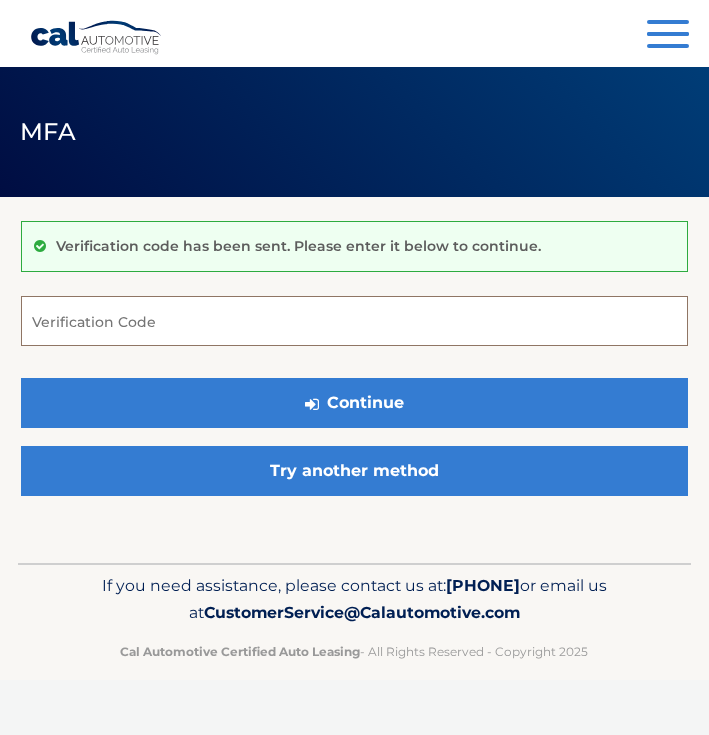 click on "Verification Code" at bounding box center [354, 321] 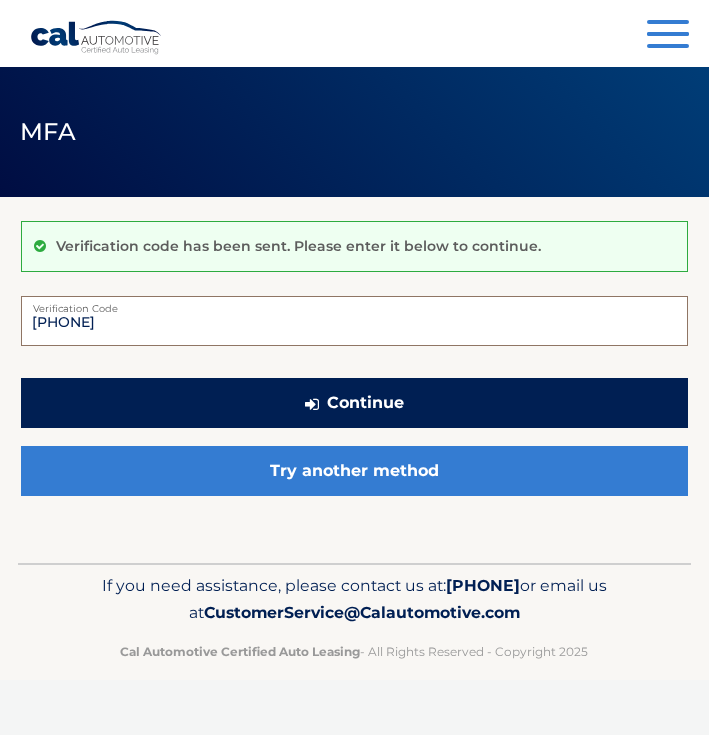 type on "[PHONE]" 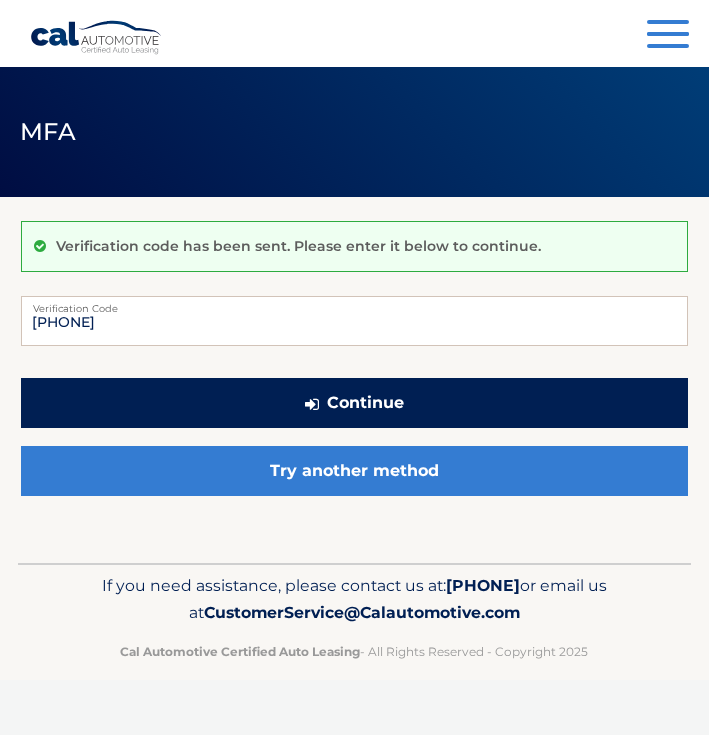 click on "Continue" at bounding box center [354, 403] 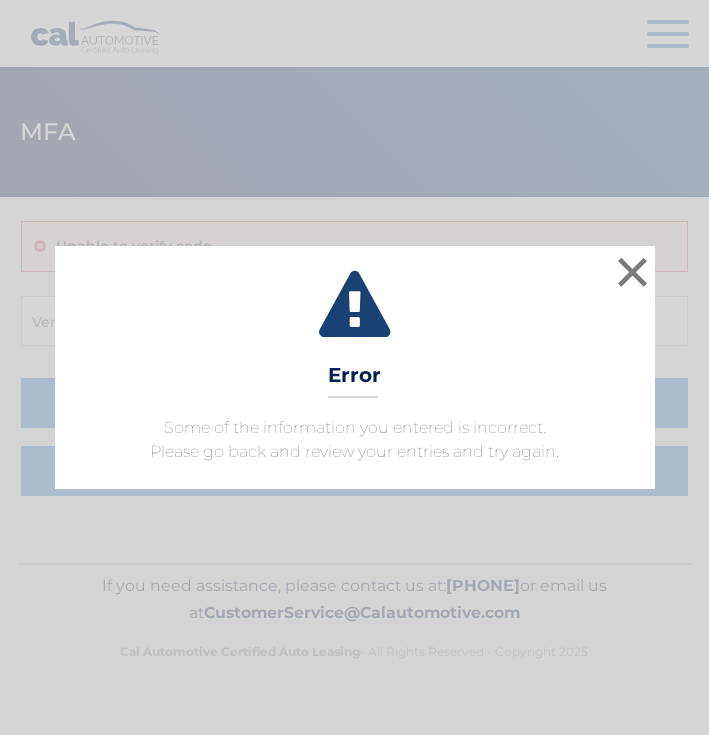 scroll, scrollTop: 0, scrollLeft: 0, axis: both 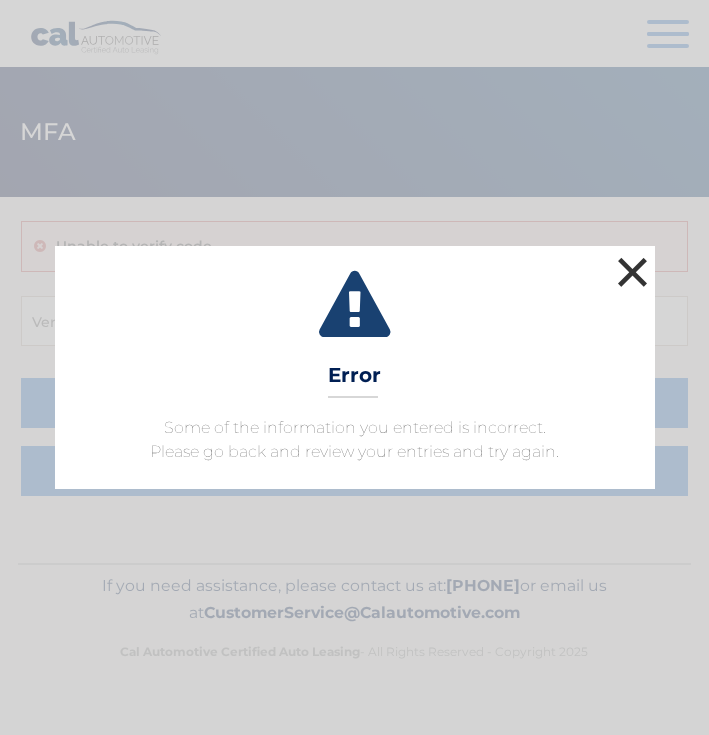 click on "×" at bounding box center (633, 272) 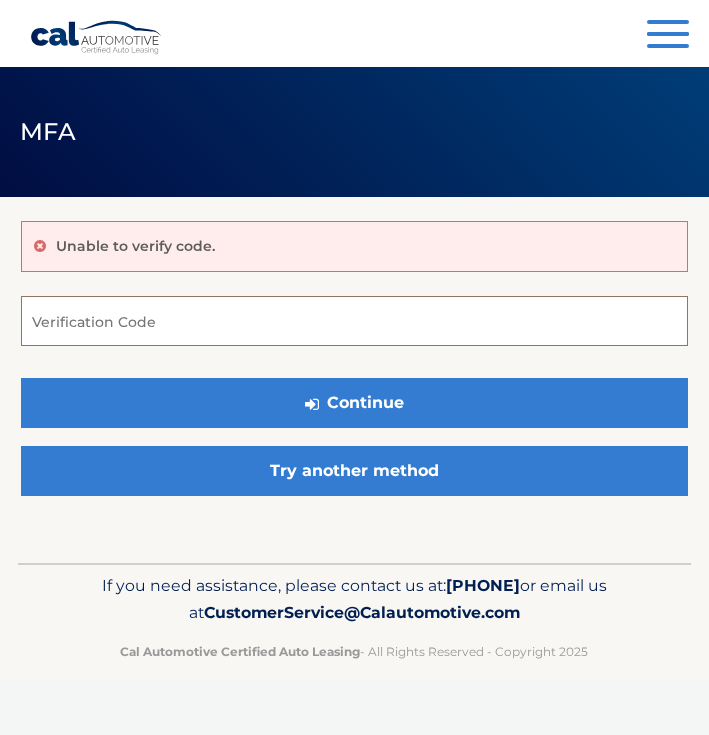 click on "Verification Code" at bounding box center (354, 321) 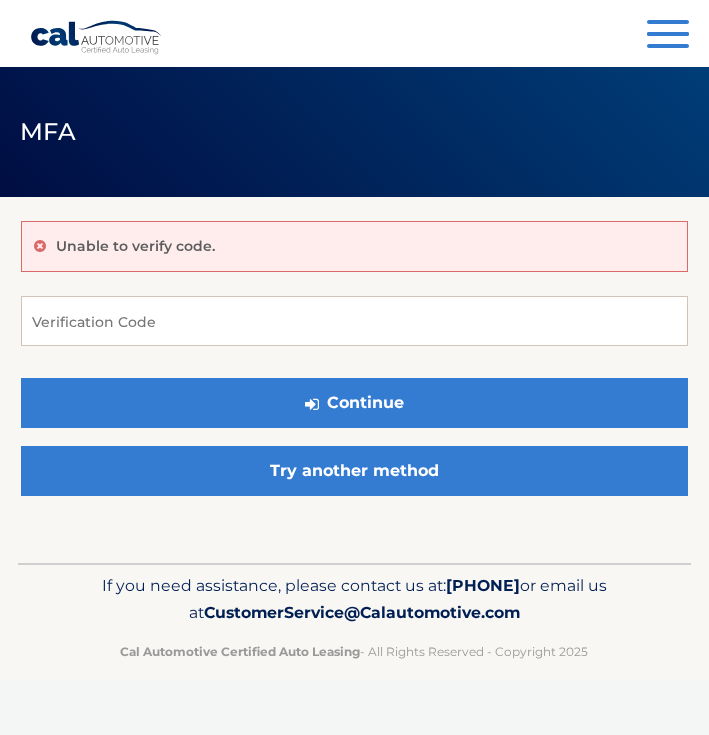 click on "Unable to verify code." at bounding box center [135, 246] 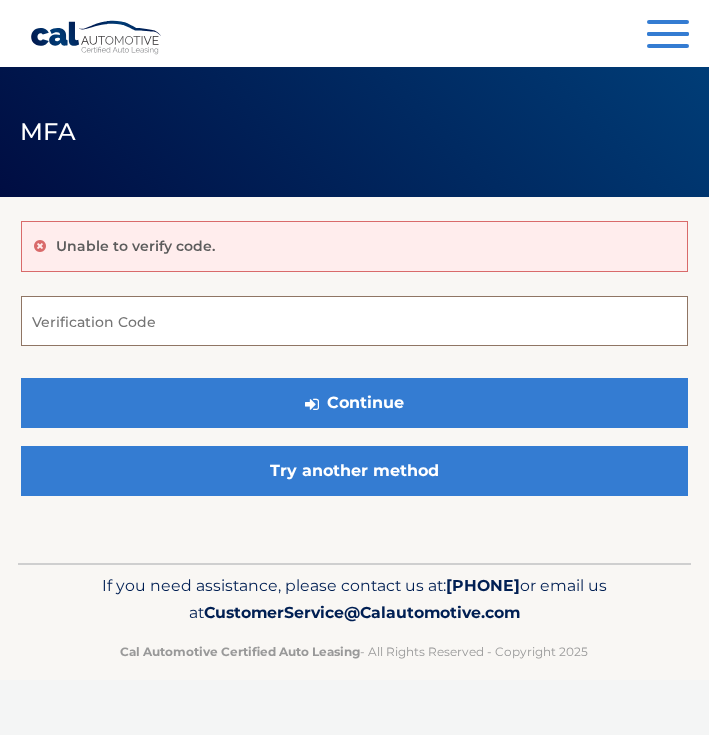 click on "Verification Code" at bounding box center (354, 321) 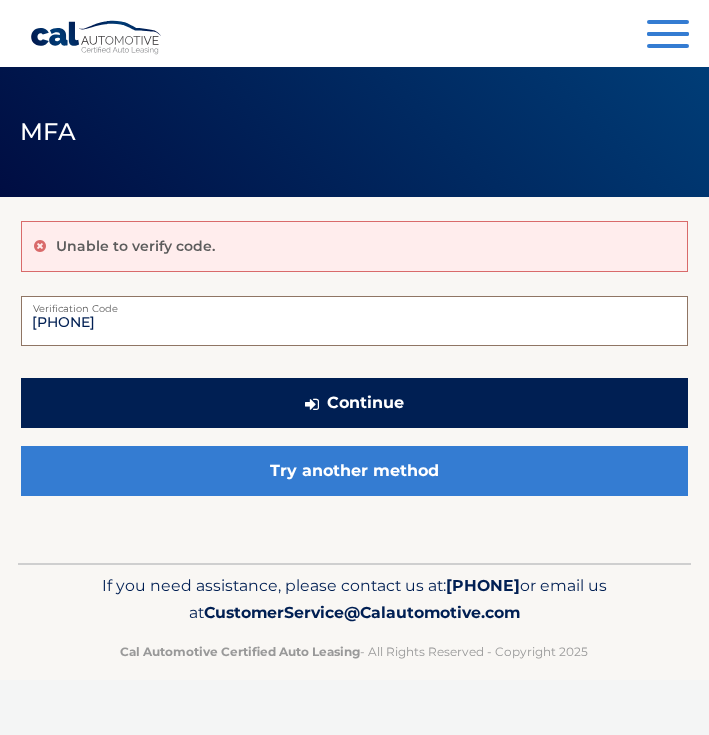 type on "[PHONE]" 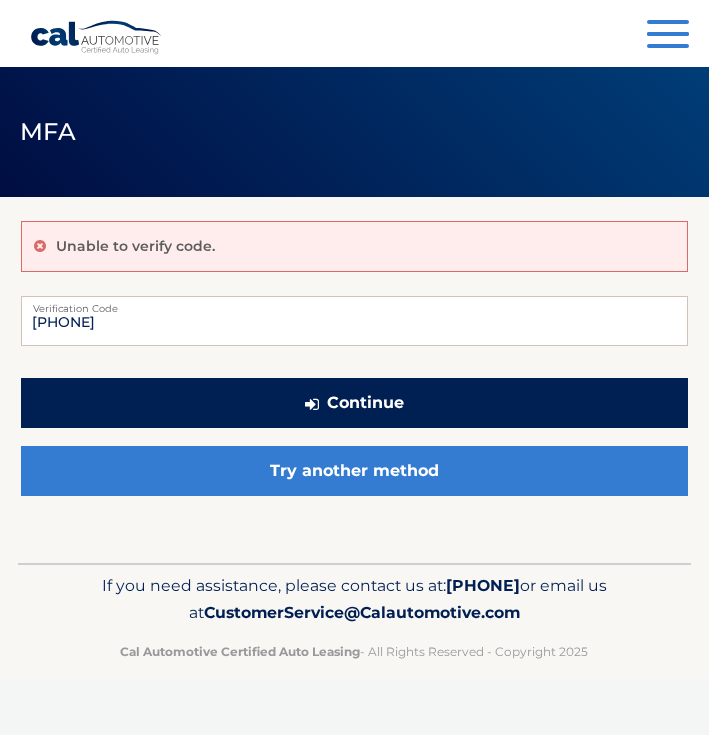click on "Continue" at bounding box center [354, 403] 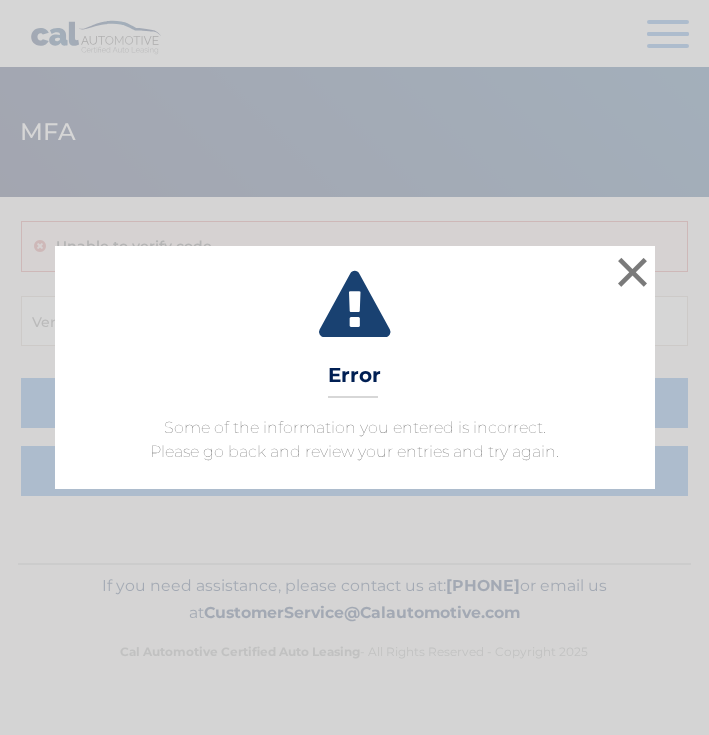 scroll, scrollTop: 0, scrollLeft: 0, axis: both 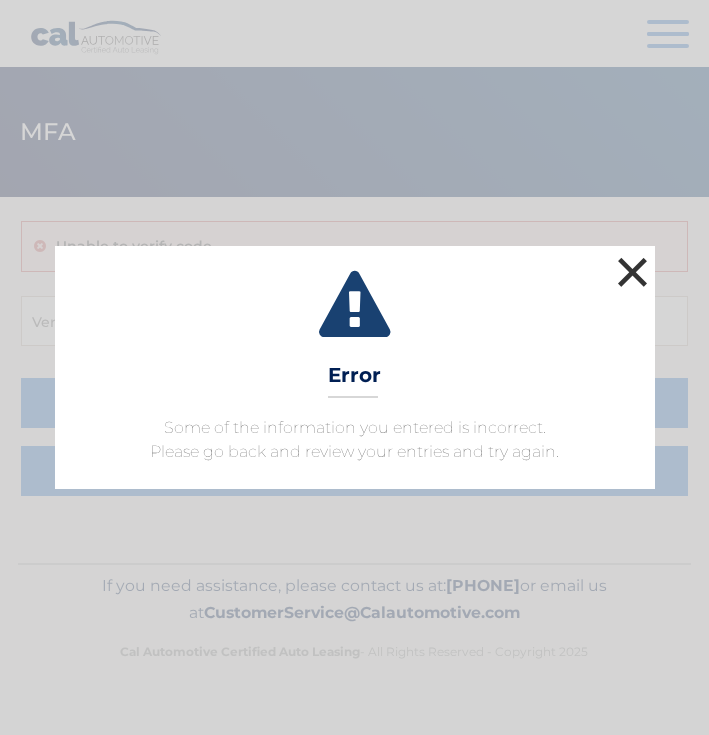 click on "×" at bounding box center [633, 272] 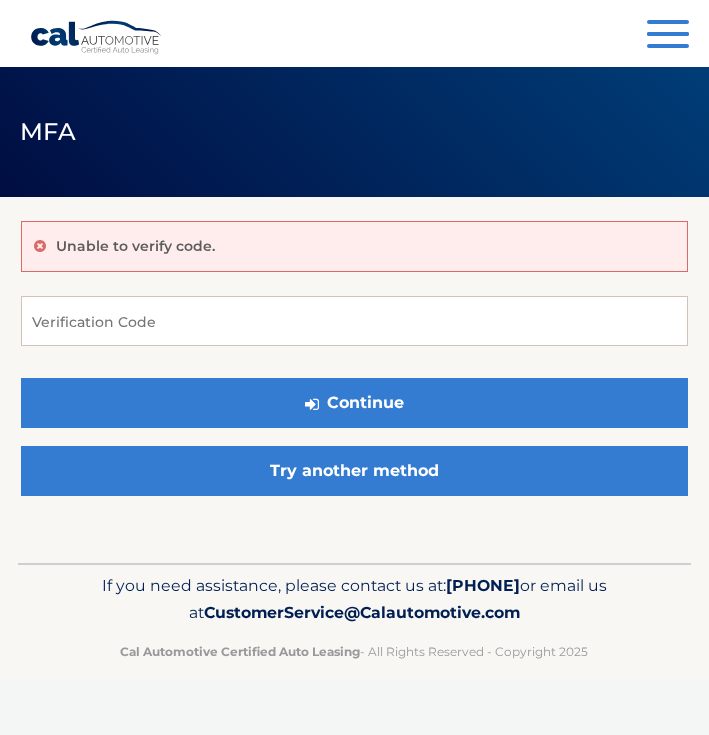 click at bounding box center [668, 34] 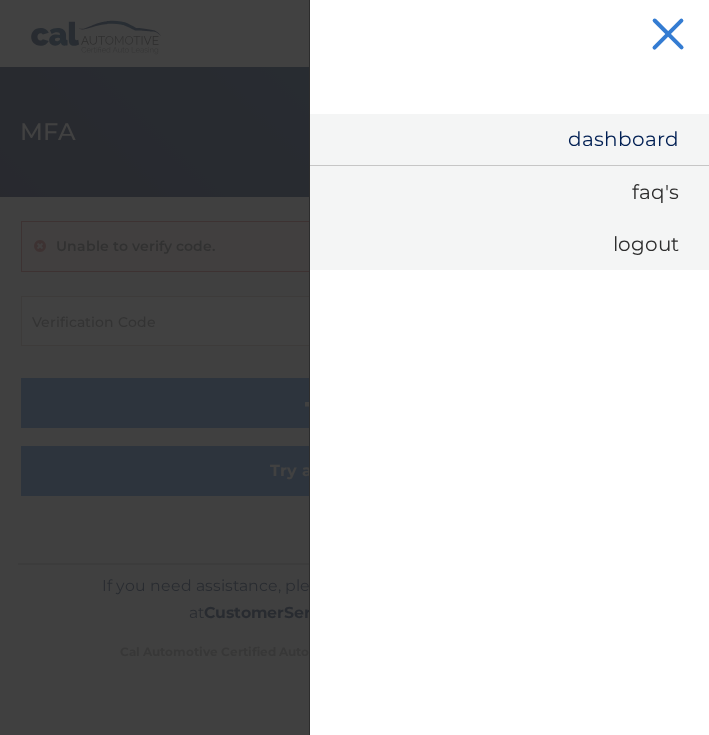 click on "Dashboard" at bounding box center [509, 139] 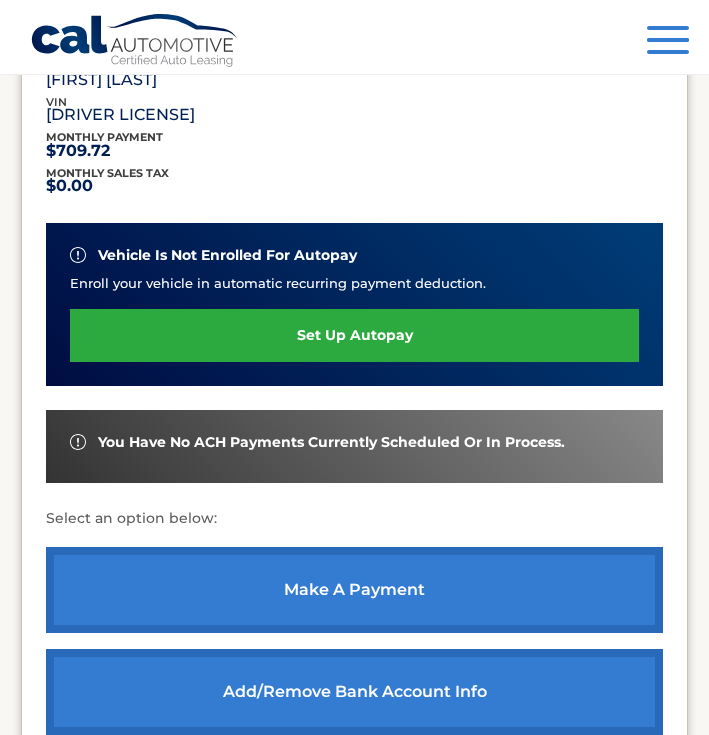 scroll, scrollTop: 378, scrollLeft: 0, axis: vertical 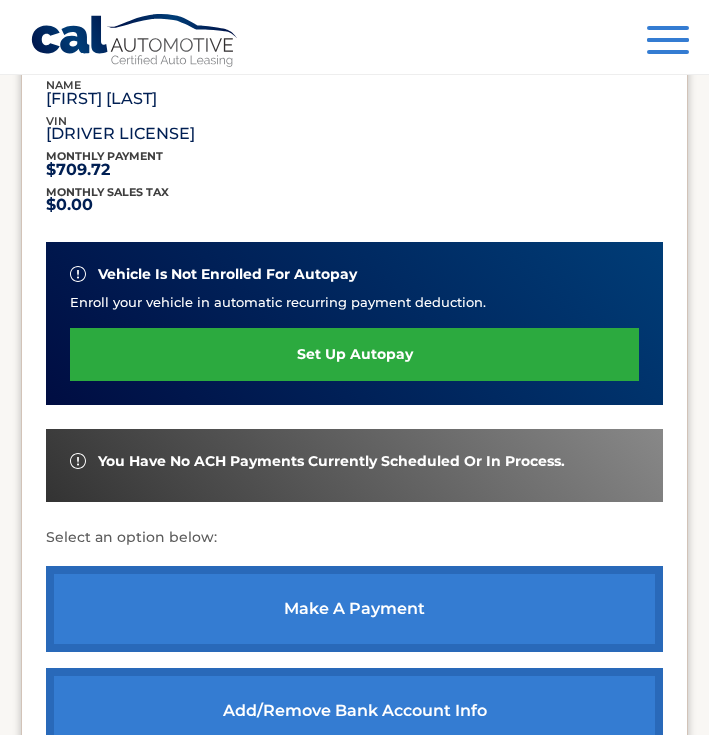 click on "make a payment" at bounding box center (354, 609) 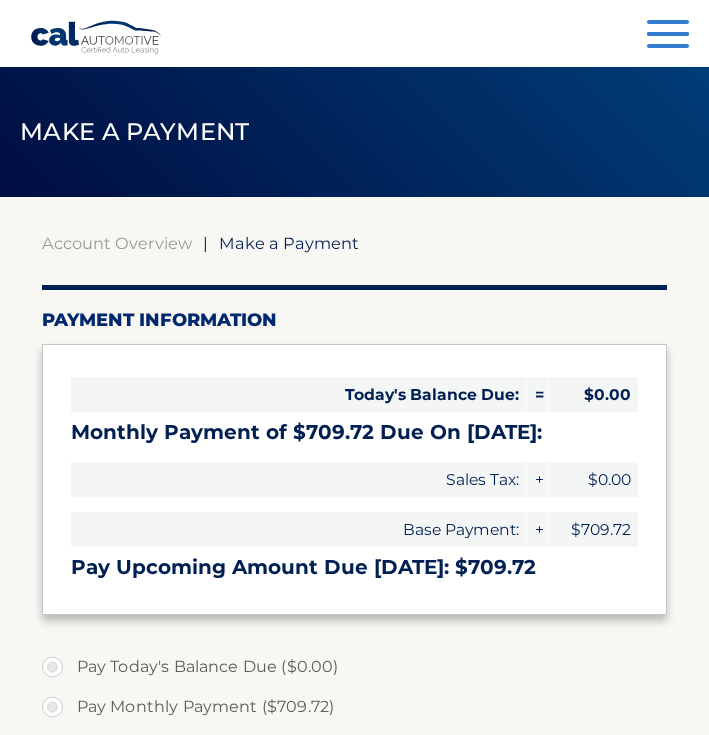 select on "NGFjZTJhYTUtMDM0Yy00ZDg4LWJmYTYtYmM2NzlhMmVkOGFi" 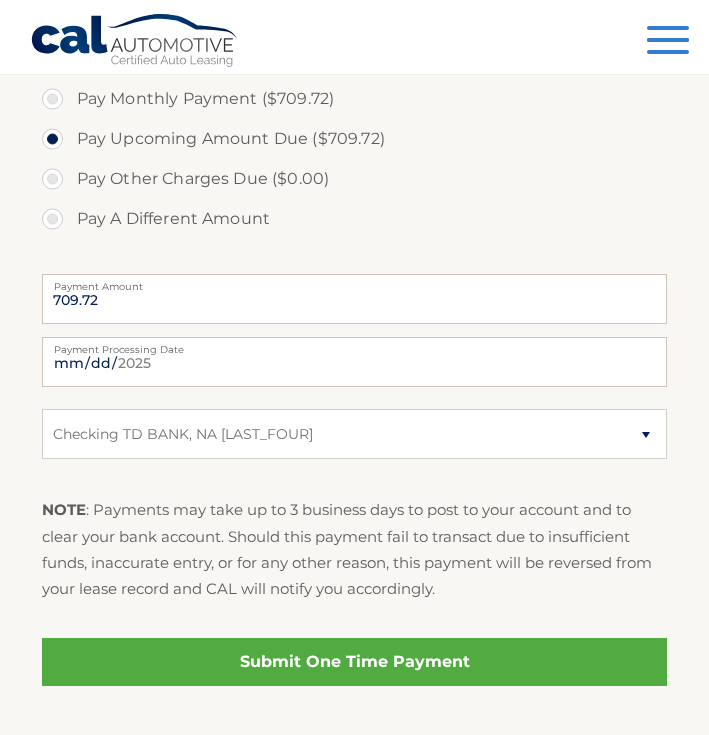 scroll, scrollTop: 629, scrollLeft: 0, axis: vertical 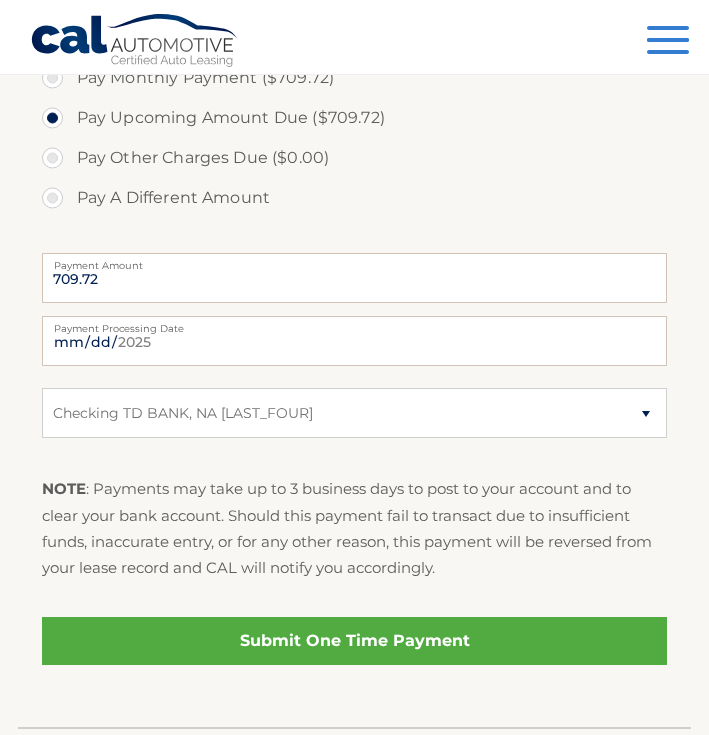 click on "Submit One Time Payment" at bounding box center [355, 641] 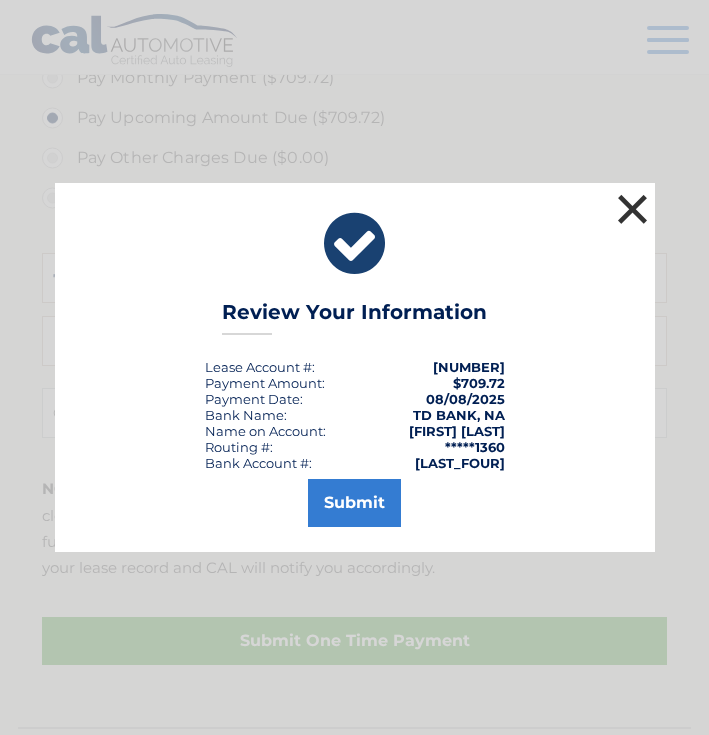 click on "×" at bounding box center [633, 209] 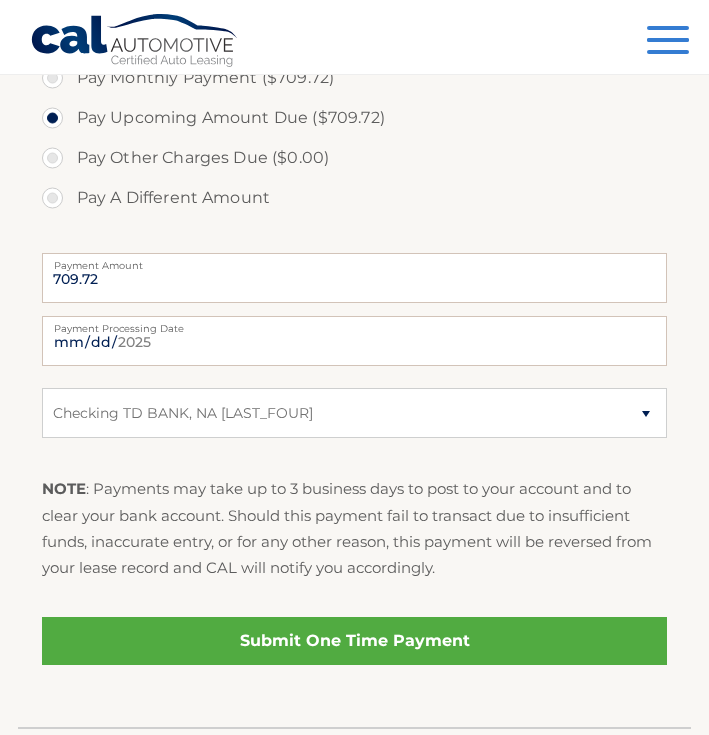 click on "Submit One Time Payment" at bounding box center [355, 641] 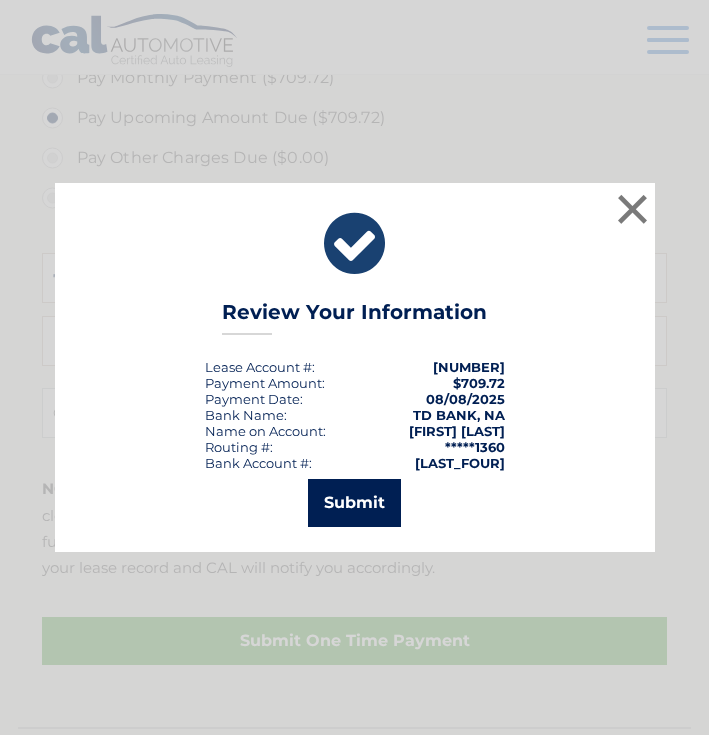 click on "Submit" at bounding box center [354, 503] 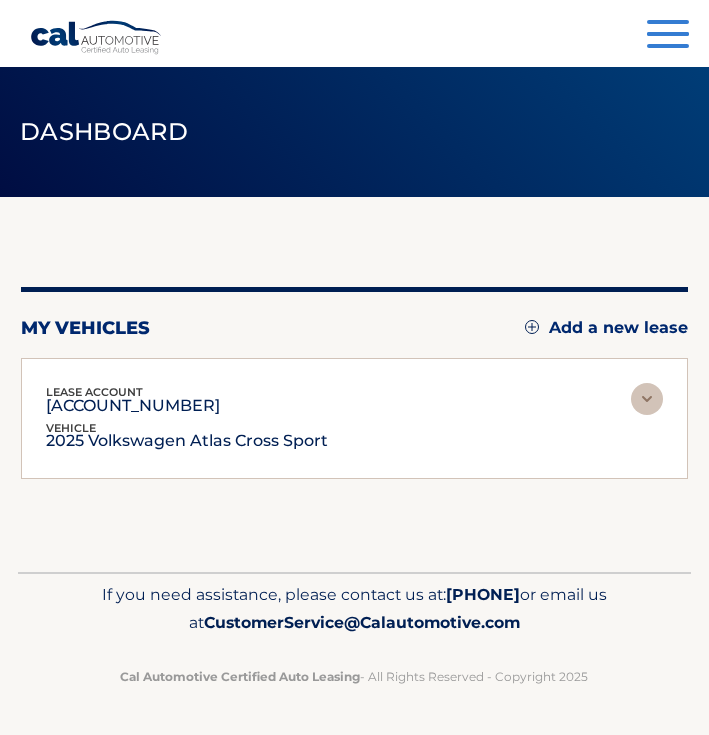 scroll, scrollTop: 0, scrollLeft: 0, axis: both 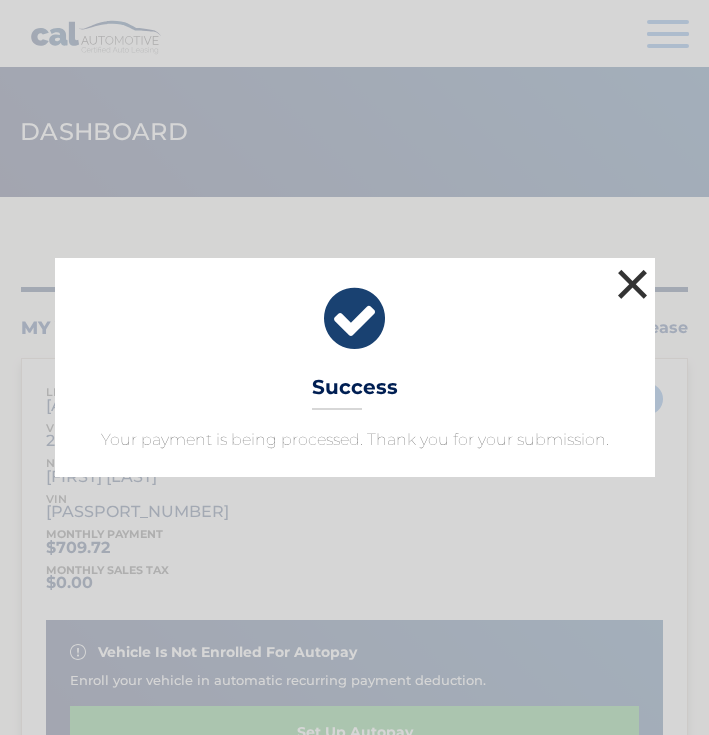 click on "×" at bounding box center [633, 284] 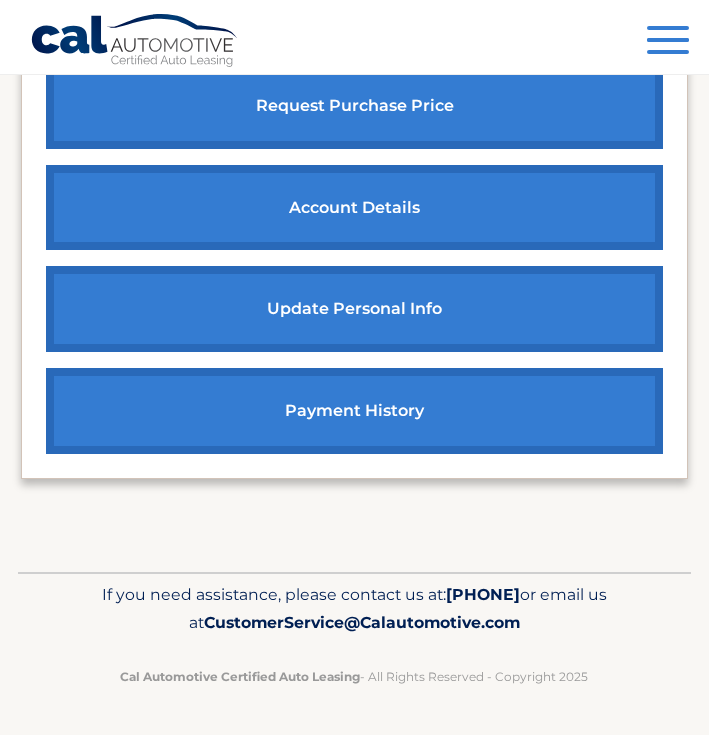 scroll, scrollTop: 1140, scrollLeft: 0, axis: vertical 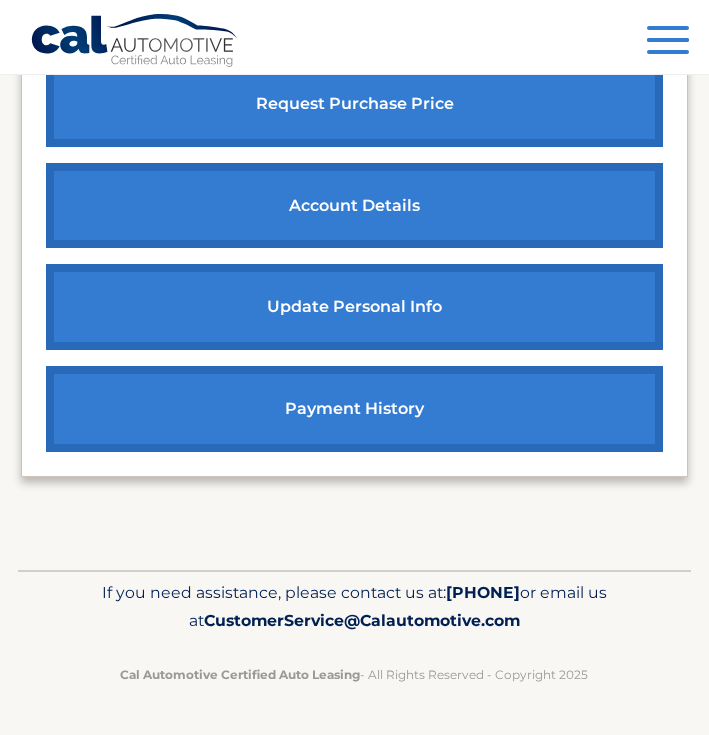 click on "payment history" at bounding box center [354, 409] 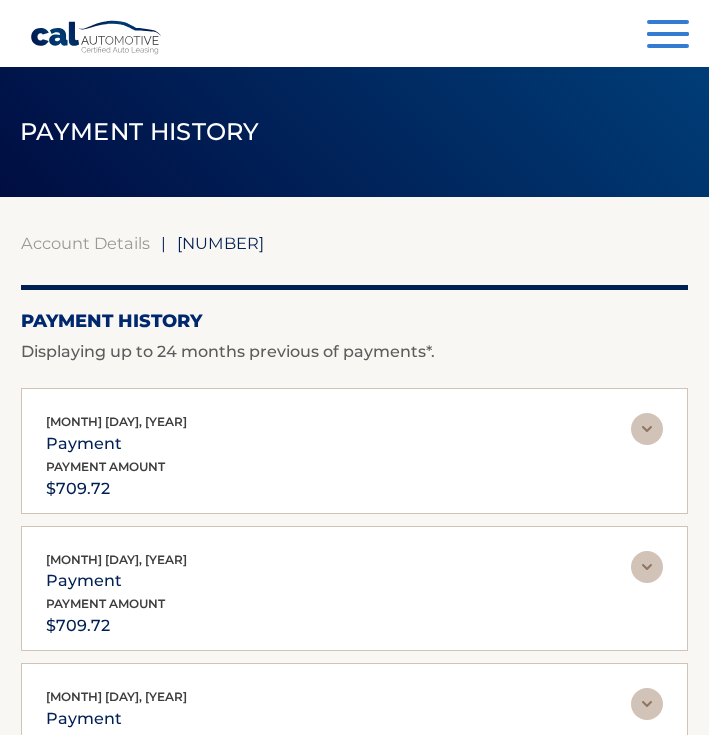 scroll, scrollTop: 0, scrollLeft: 0, axis: both 